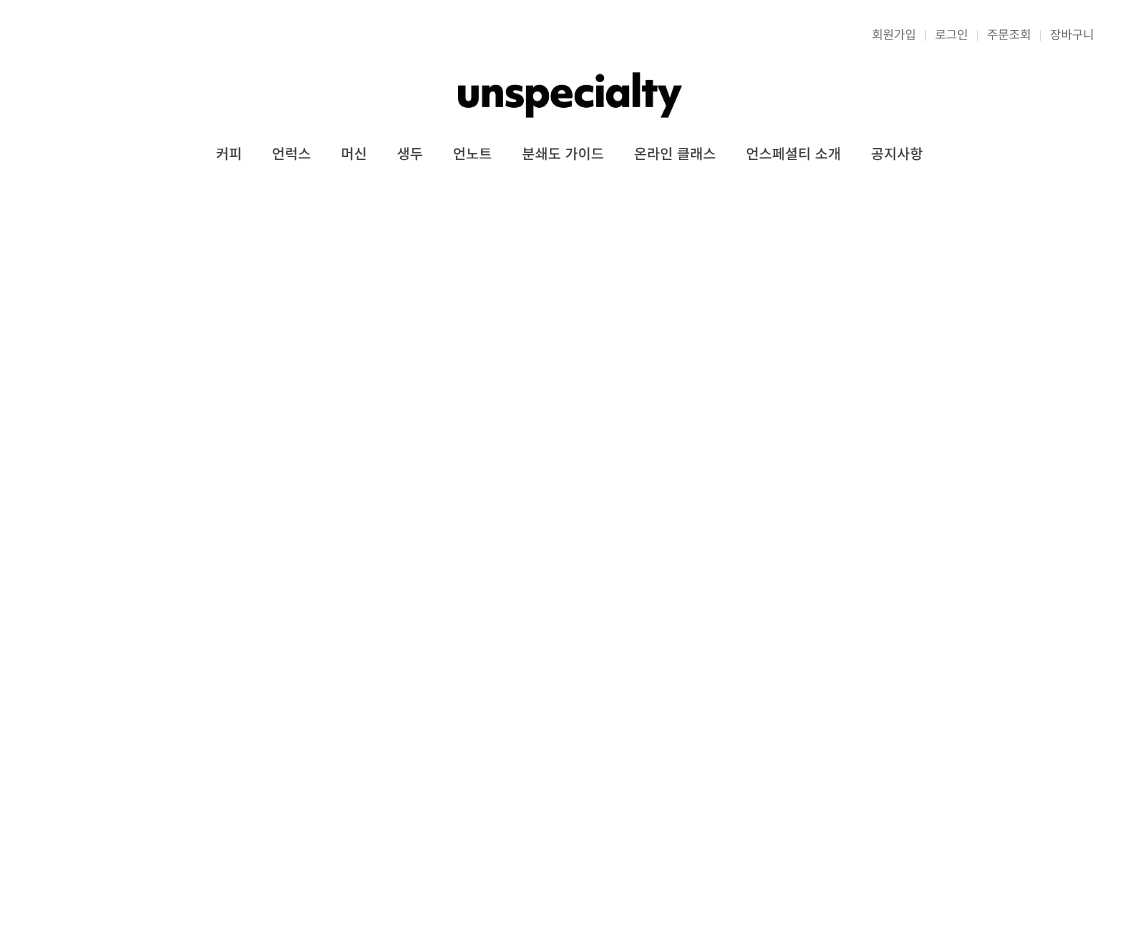 scroll, scrollTop: 0, scrollLeft: 0, axis: both 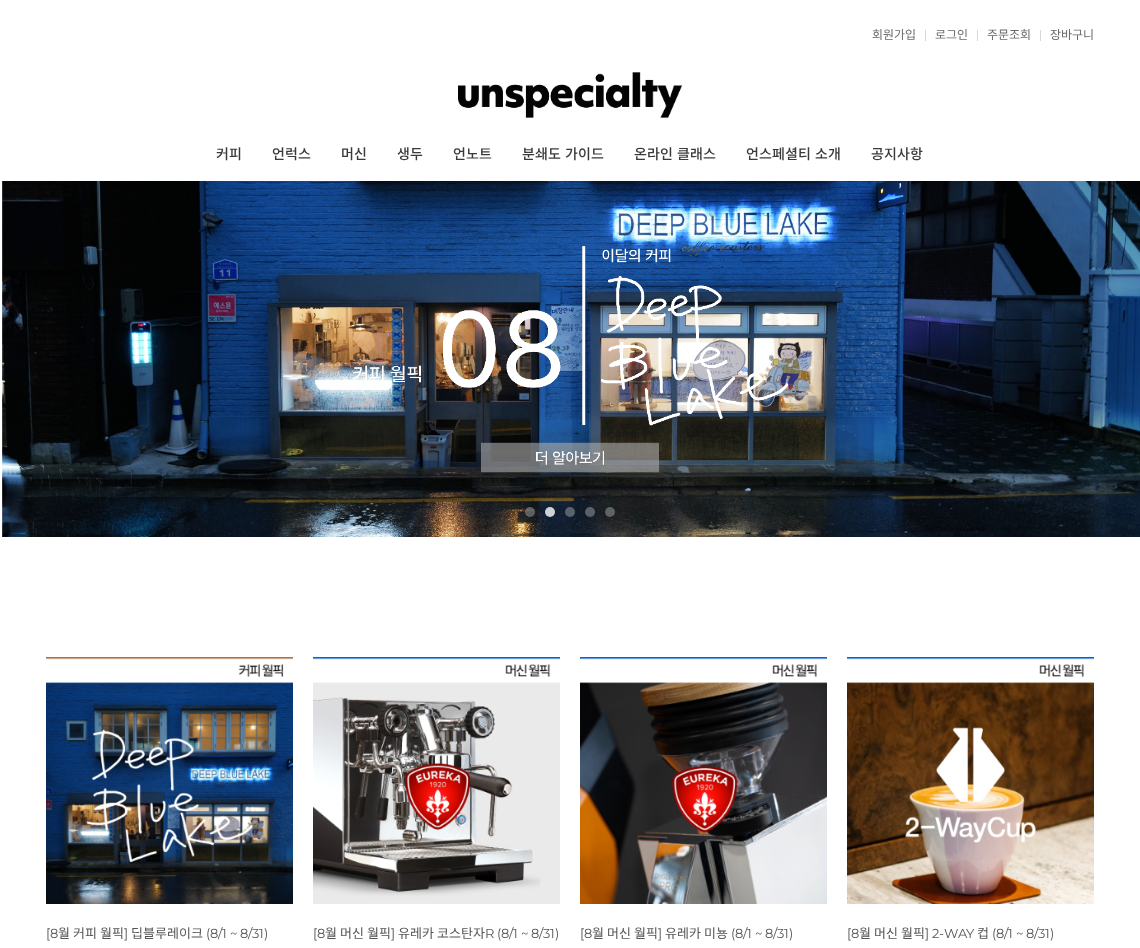 click at bounding box center [169, 780] 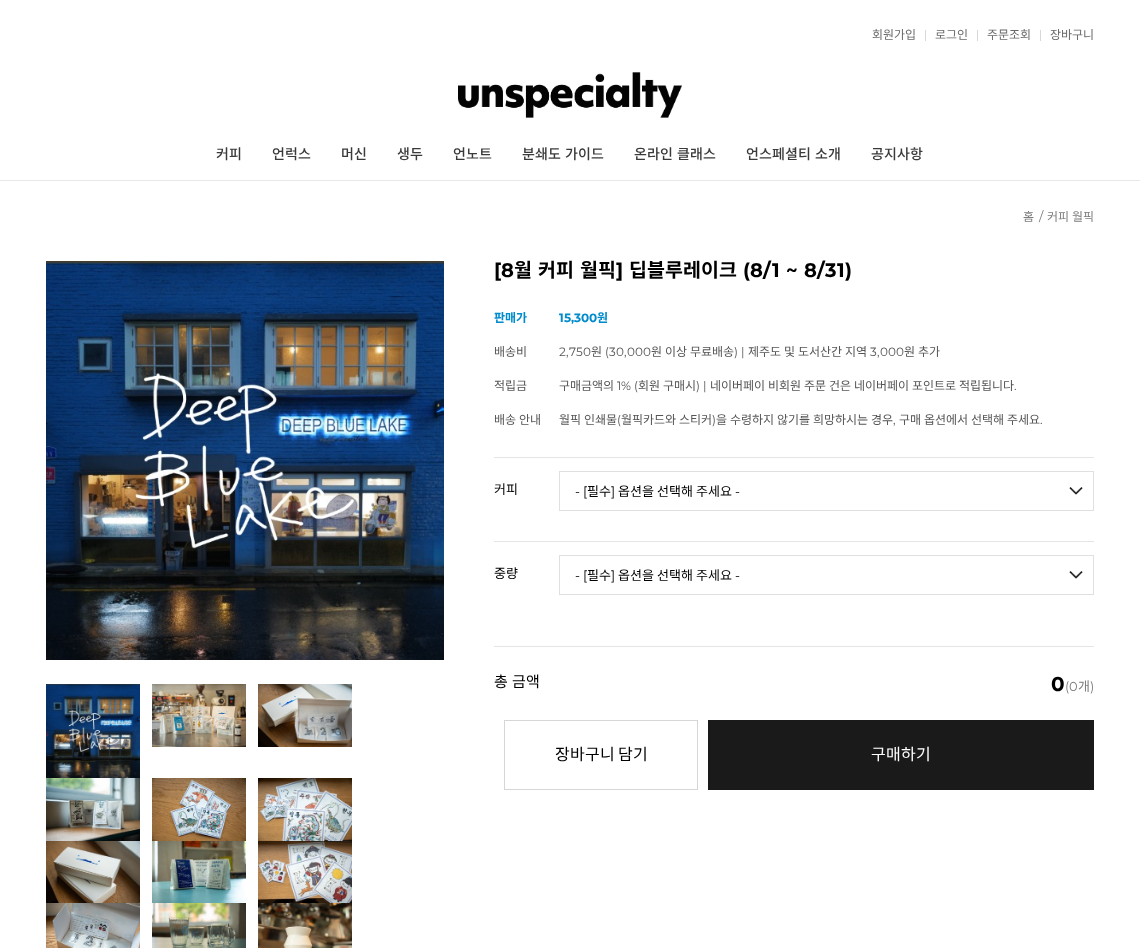 scroll, scrollTop: 0, scrollLeft: 0, axis: both 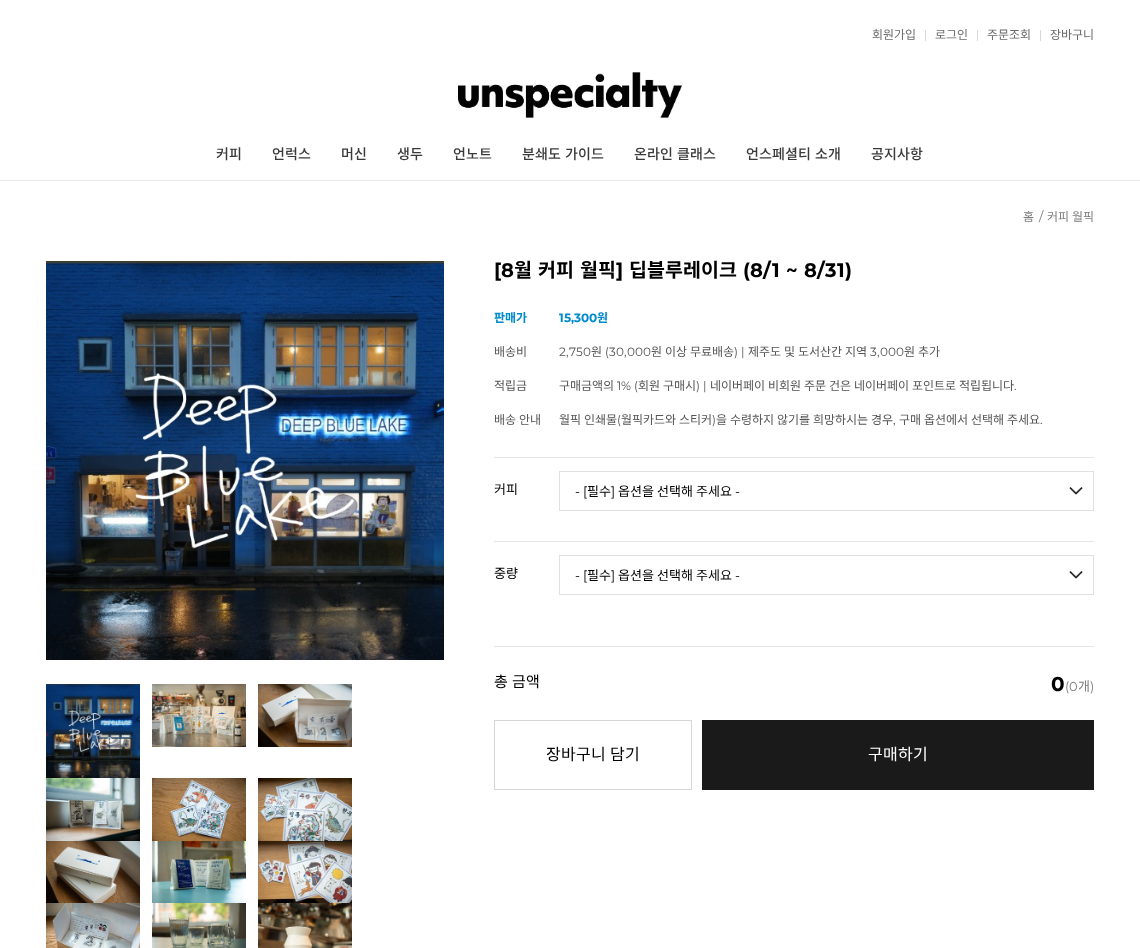 click on "- [필수] 옵션을 선택해 주세요 - ------------------- 언스페셜티 분쇄도 가이드 종이 (주문 1건당 최대 1개 제공) 월픽 인쇄물(월픽 카드와 스티커) 받지 않기 베르가못 현무 블랜딩 (언스페셜티 블렌드) 트리플베리 주작 블랜딩 (언스페셜티 블렌드) [8.6 오픈] 리치 청룡 블랜딩 (언스페셜티 블렌드) 딥 블랜딩 블루 블랜딩 다크딥 블랜딩 #1 에티오피아 예가체프 첼베사 디카페인 #2 콜롬비아 로스 노갈레스 디카페인 #3 에티오피아 알로 타미루 74158 무산소 내추럴 (288hr) #4 에티오피아 알로 타미루 미리가 워시드 #5 케냐 뚱구리 AA 워시드 #6 페루 엘 미라도르 데 산타로사 게이샤 워시드 #7 콜롬비아 엘 파라이소 리치 #8 콜롬비아 라 보헤미아 게이샤 워시드 [8.6 오픈] #23 에티오피아 시다마 벤사 두완초 74158 내추럴 #30 파나마 아시엔다 라 에스메랄다 - 더 프로세스 컬렉션 (20g * 3ea)" at bounding box center [826, 499] 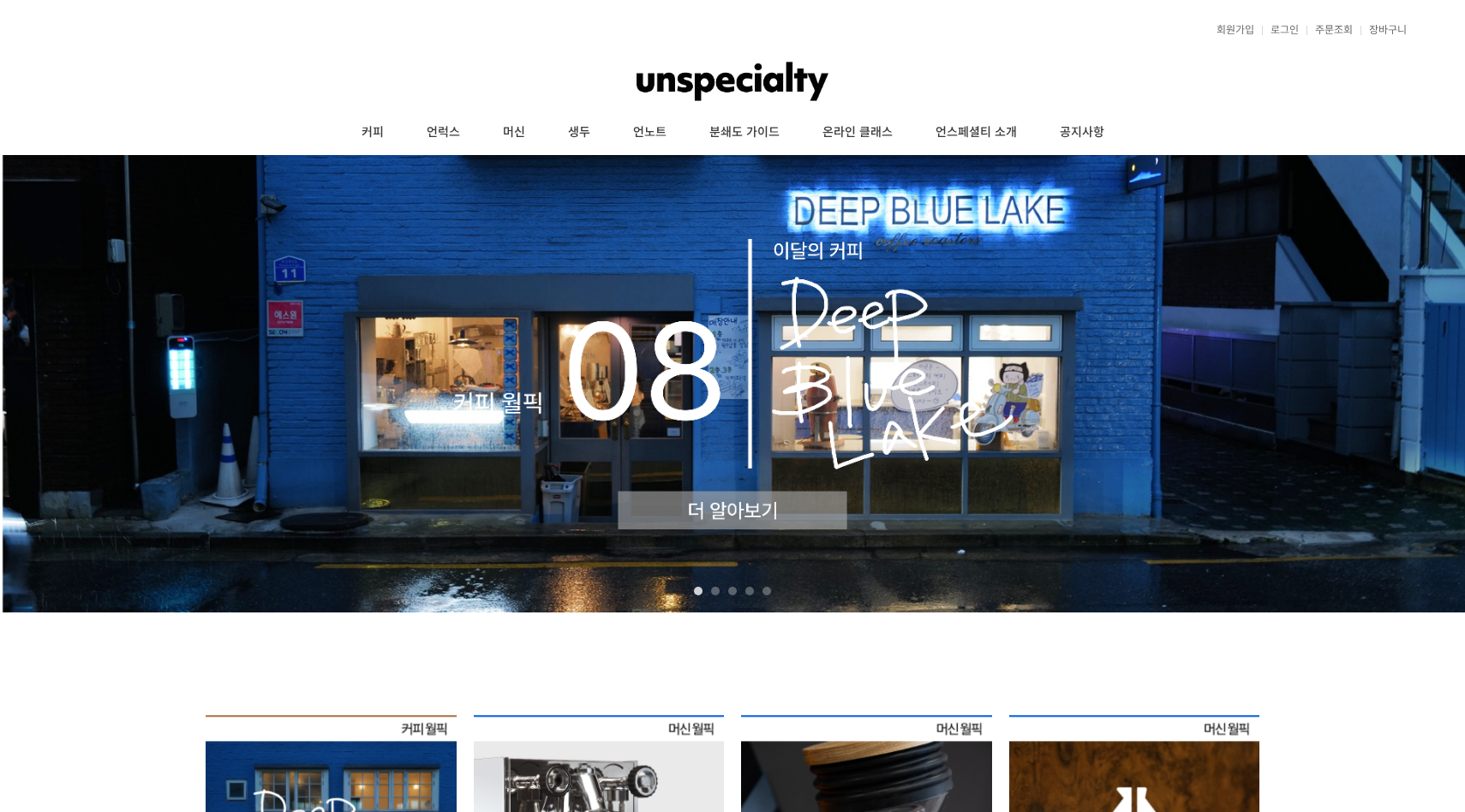 scroll, scrollTop: 159, scrollLeft: 0, axis: vertical 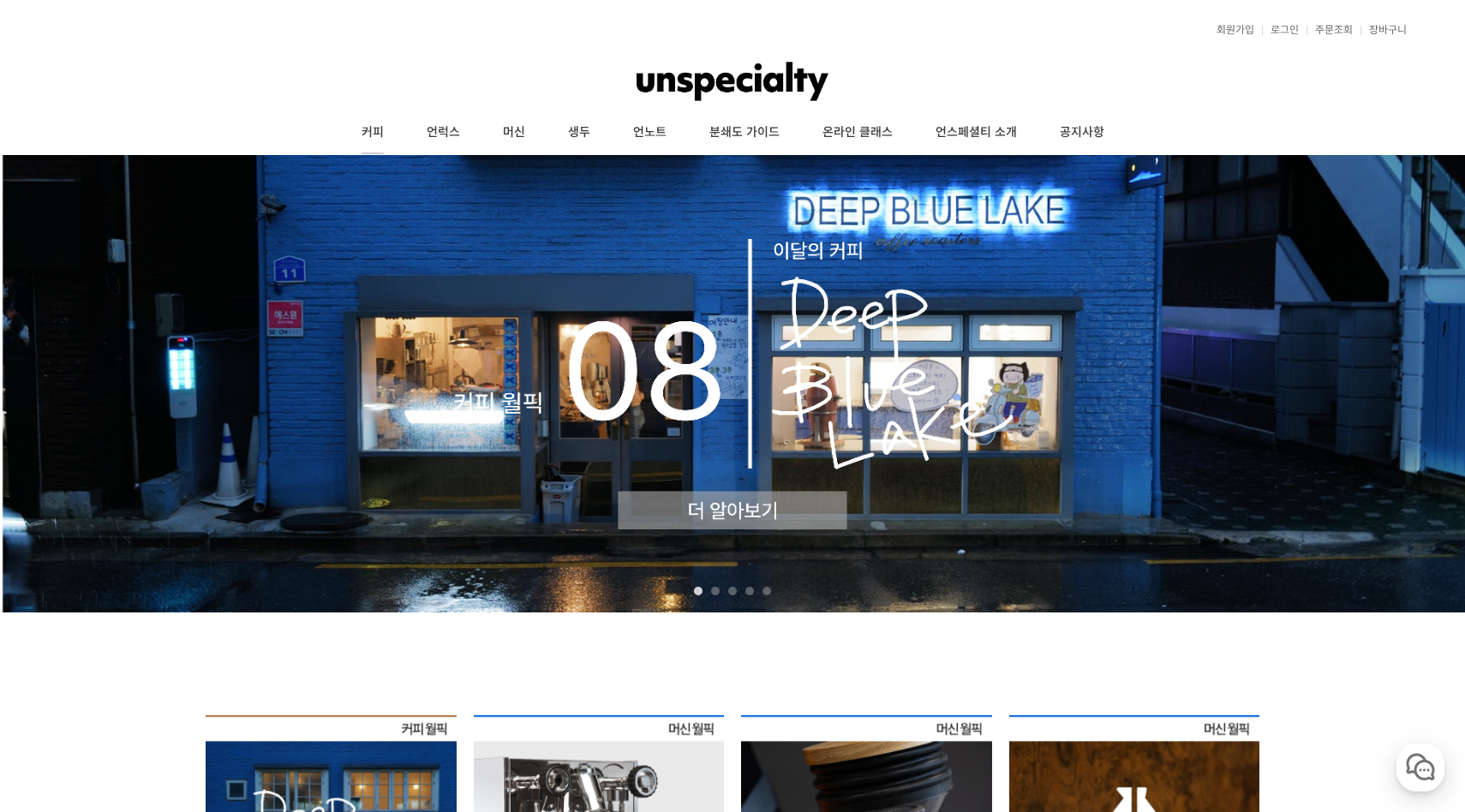 click on "커피" at bounding box center [373, 133] 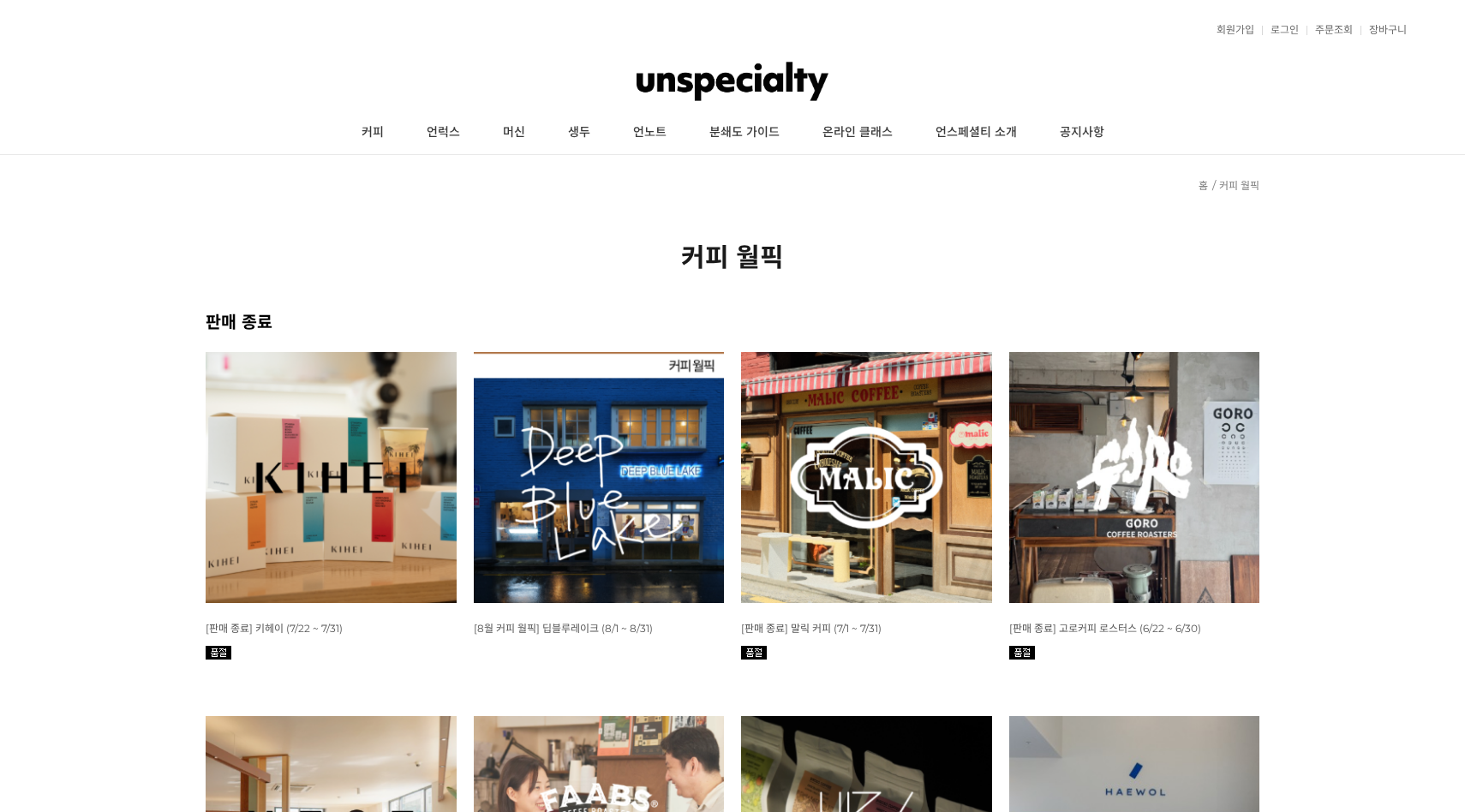 scroll, scrollTop: 0, scrollLeft: 0, axis: both 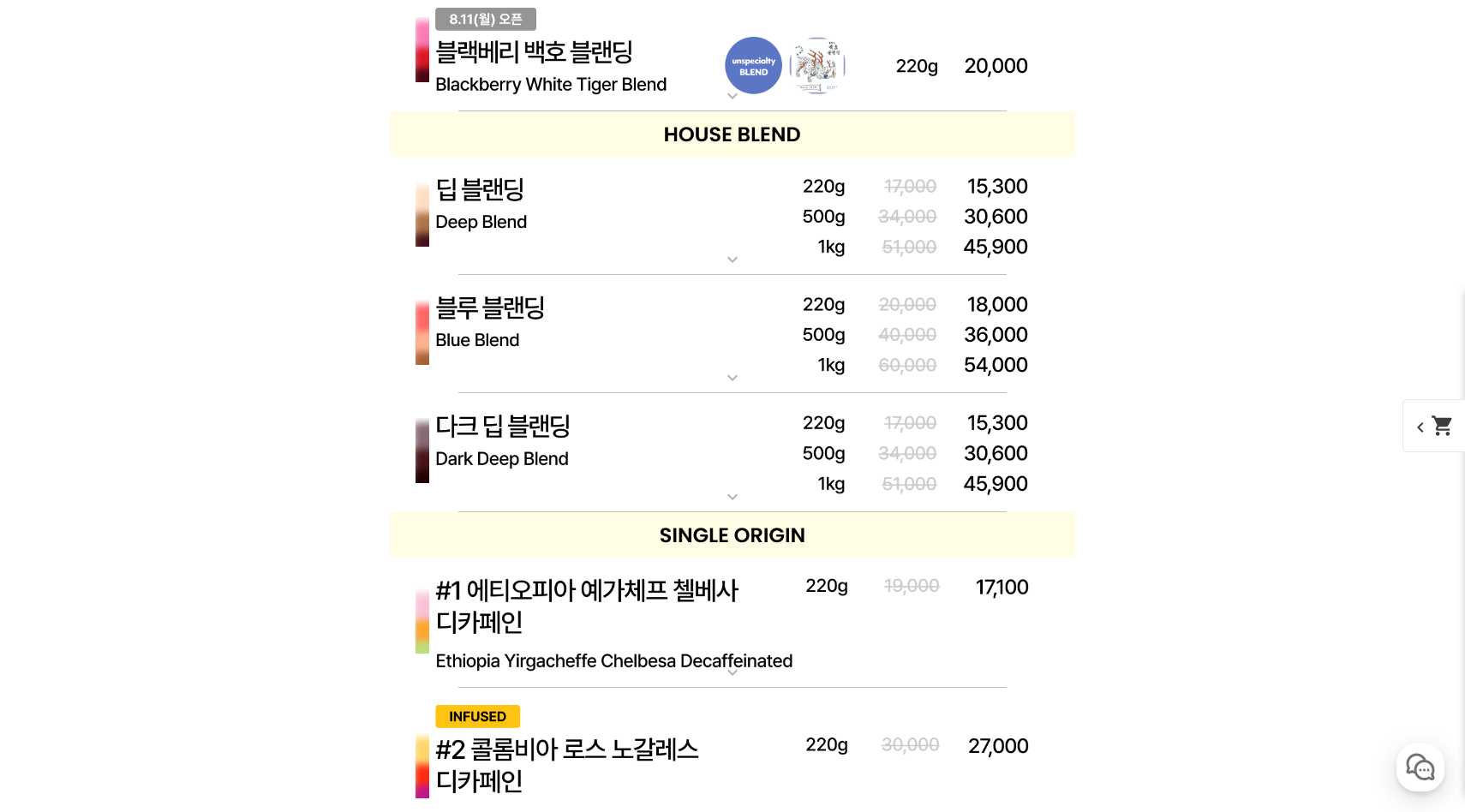 click on "expand_more" at bounding box center (732, 260) 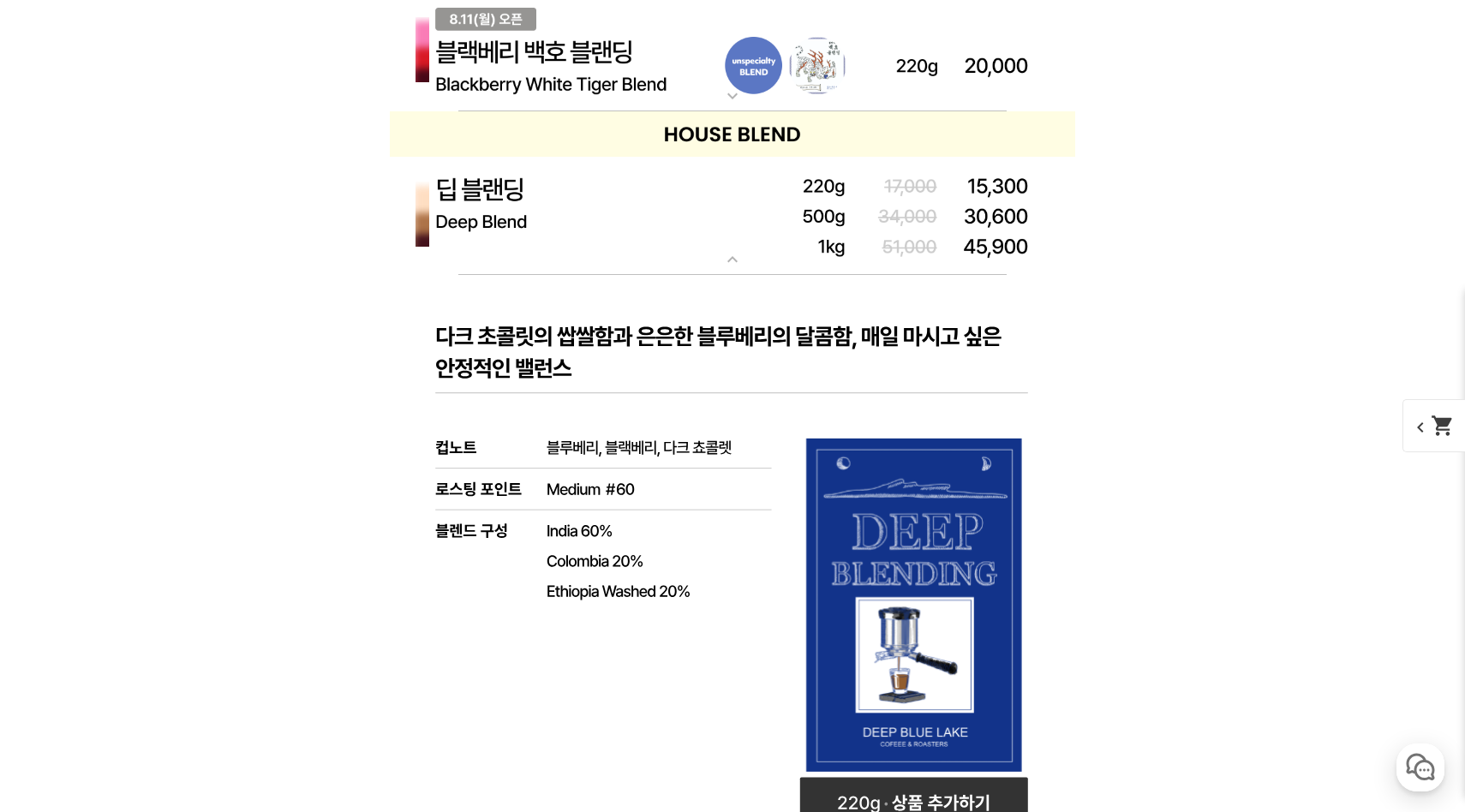 scroll, scrollTop: 5794, scrollLeft: 0, axis: vertical 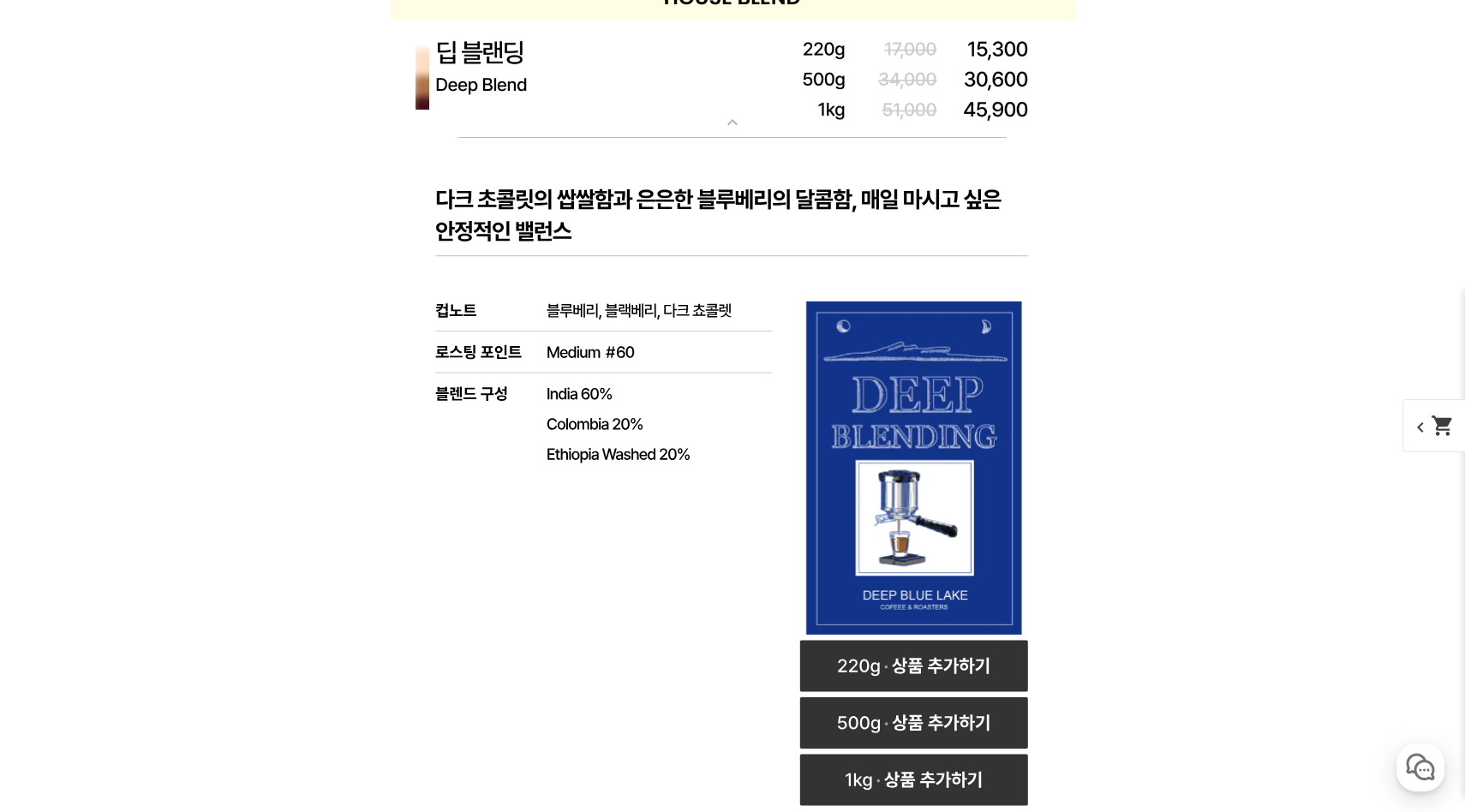 click 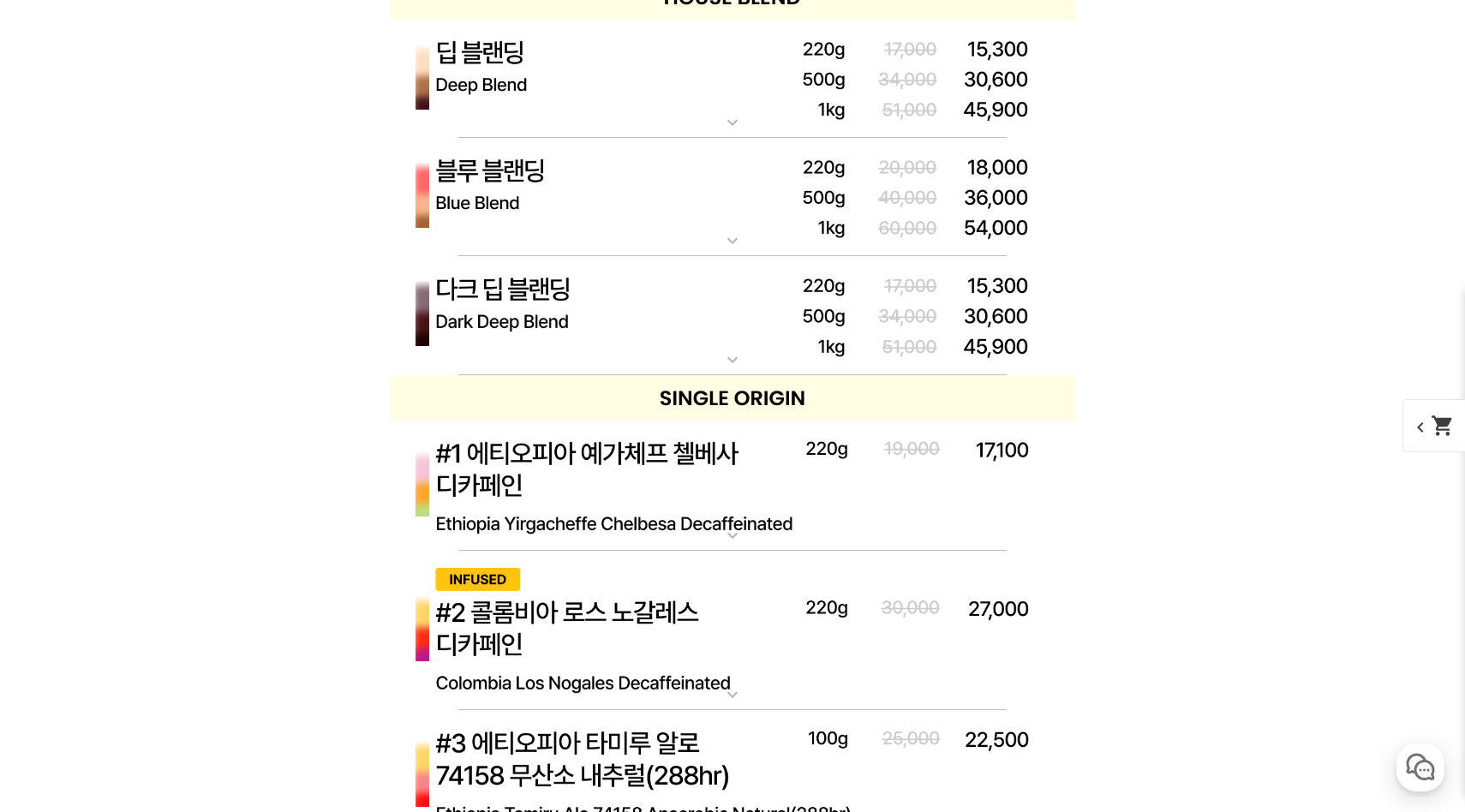 click on "expand_more" at bounding box center (732, 122) 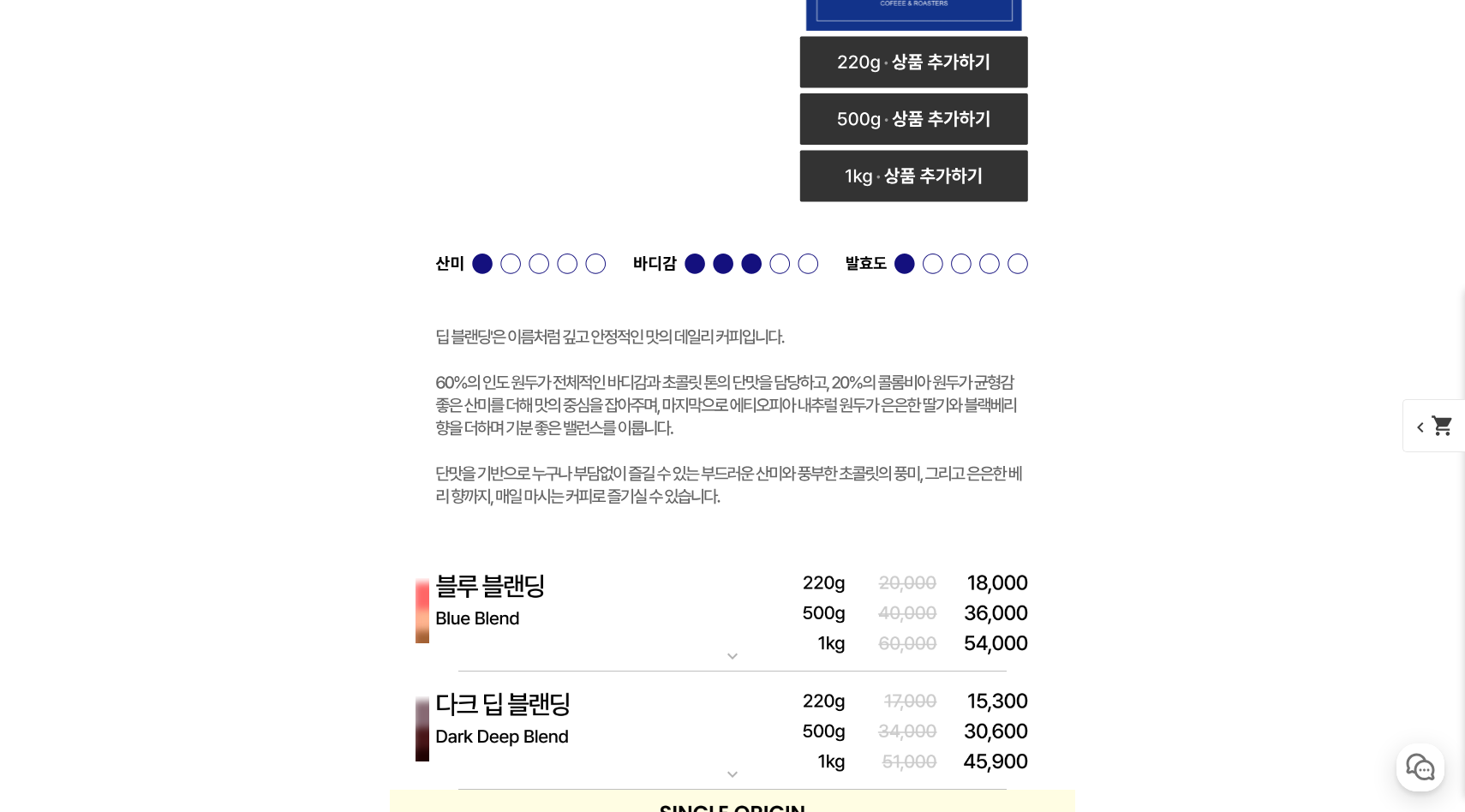 scroll, scrollTop: 6442, scrollLeft: 0, axis: vertical 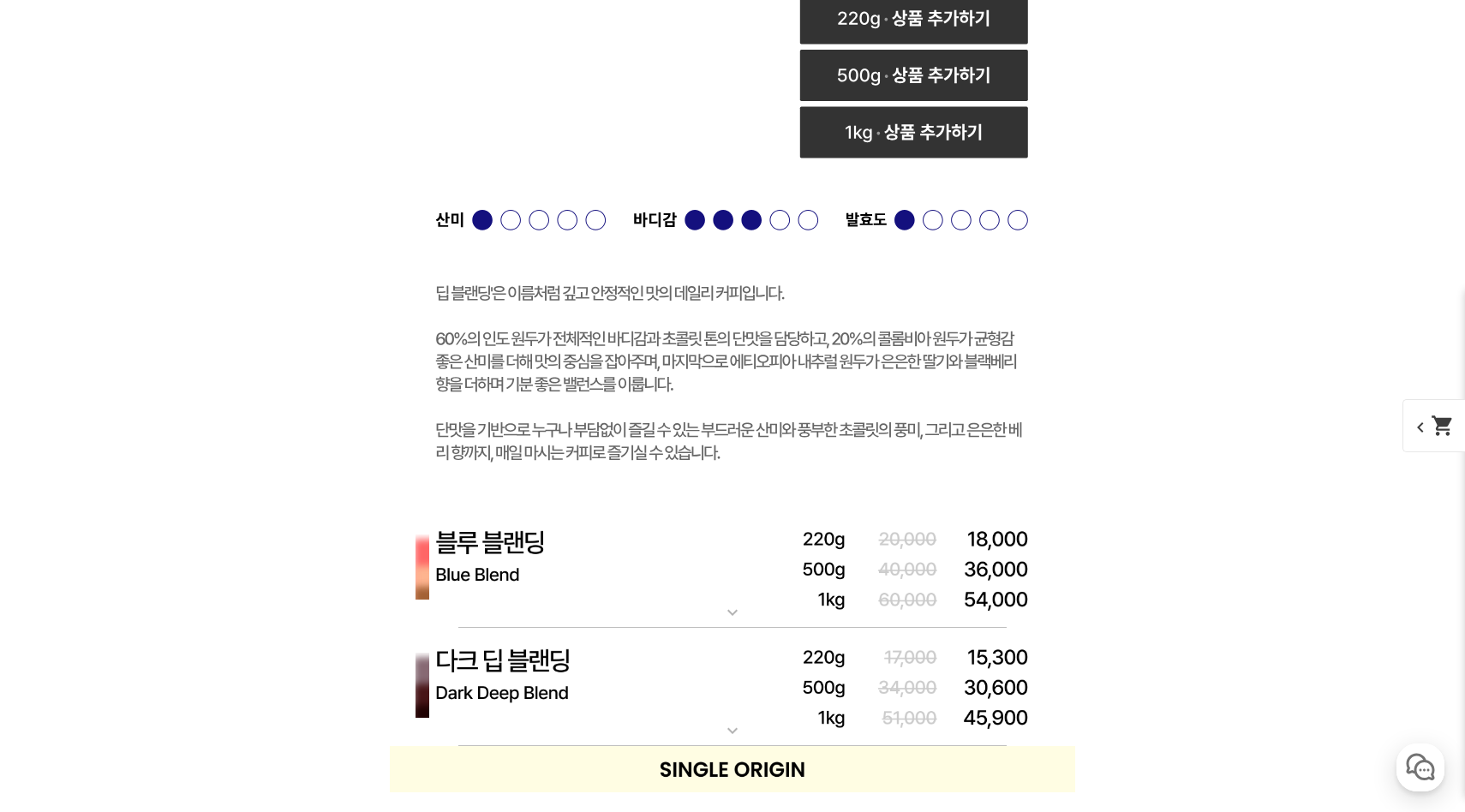 click at bounding box center [732, 569] 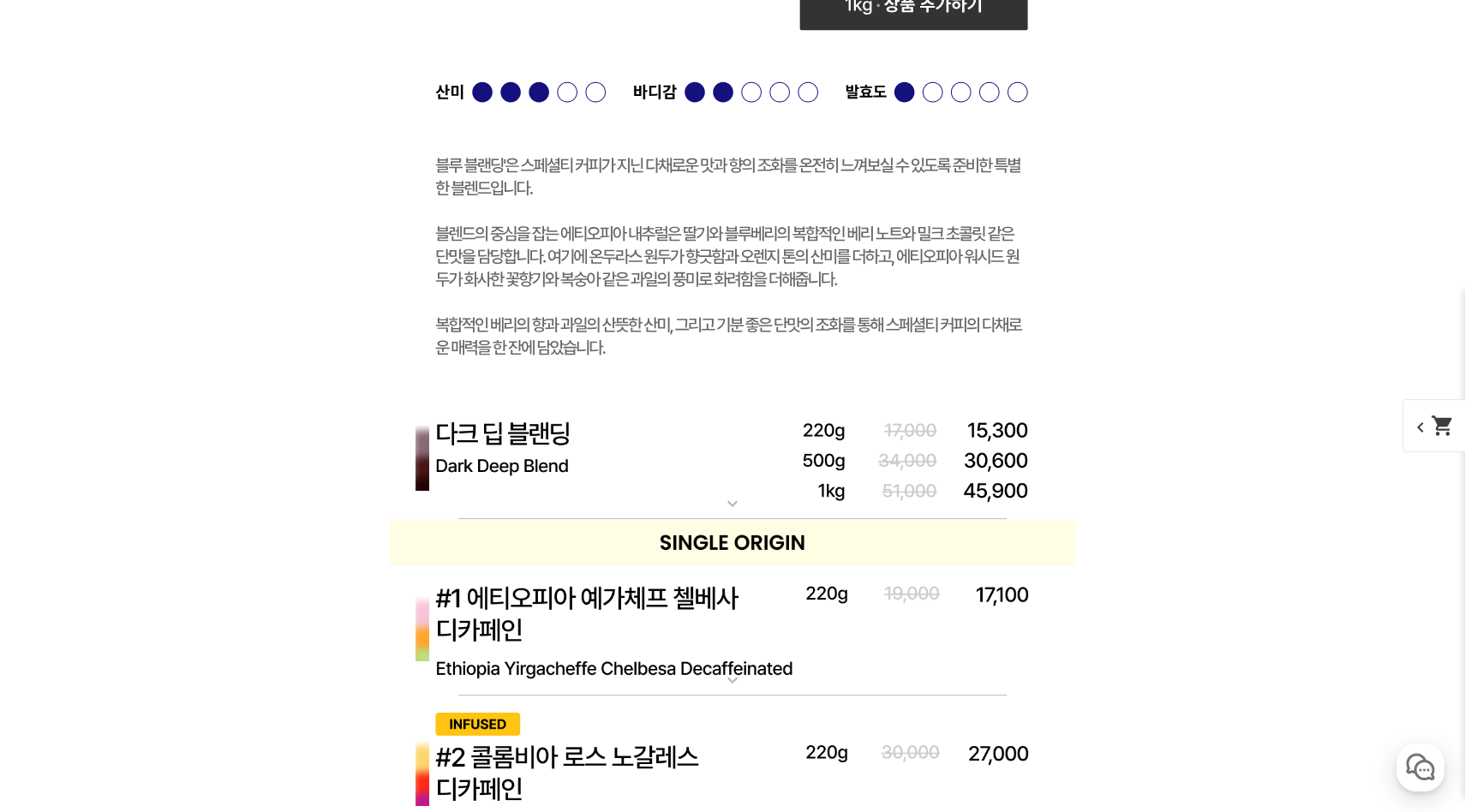 scroll, scrollTop: 7708, scrollLeft: 0, axis: vertical 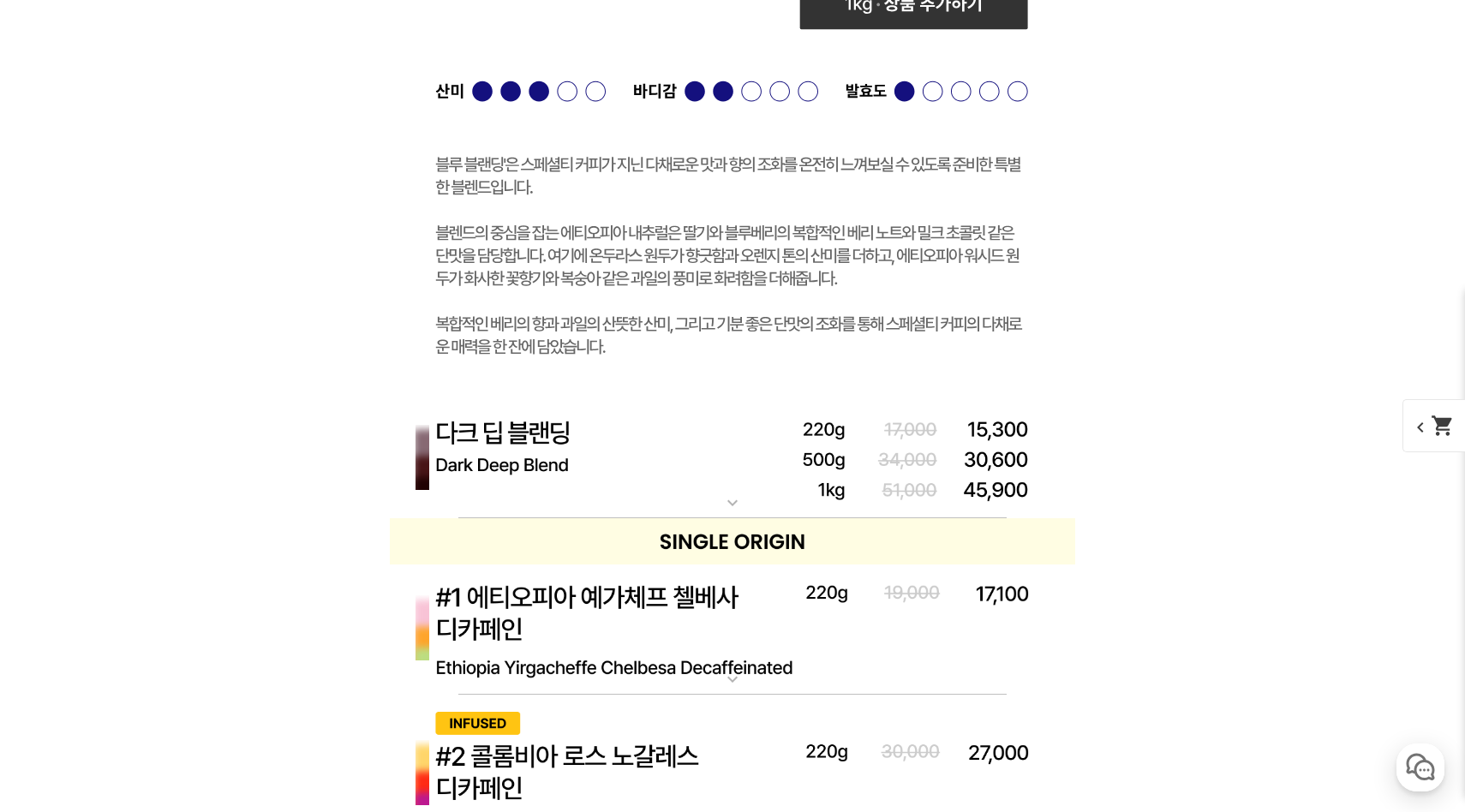 click at bounding box center (732, 540) 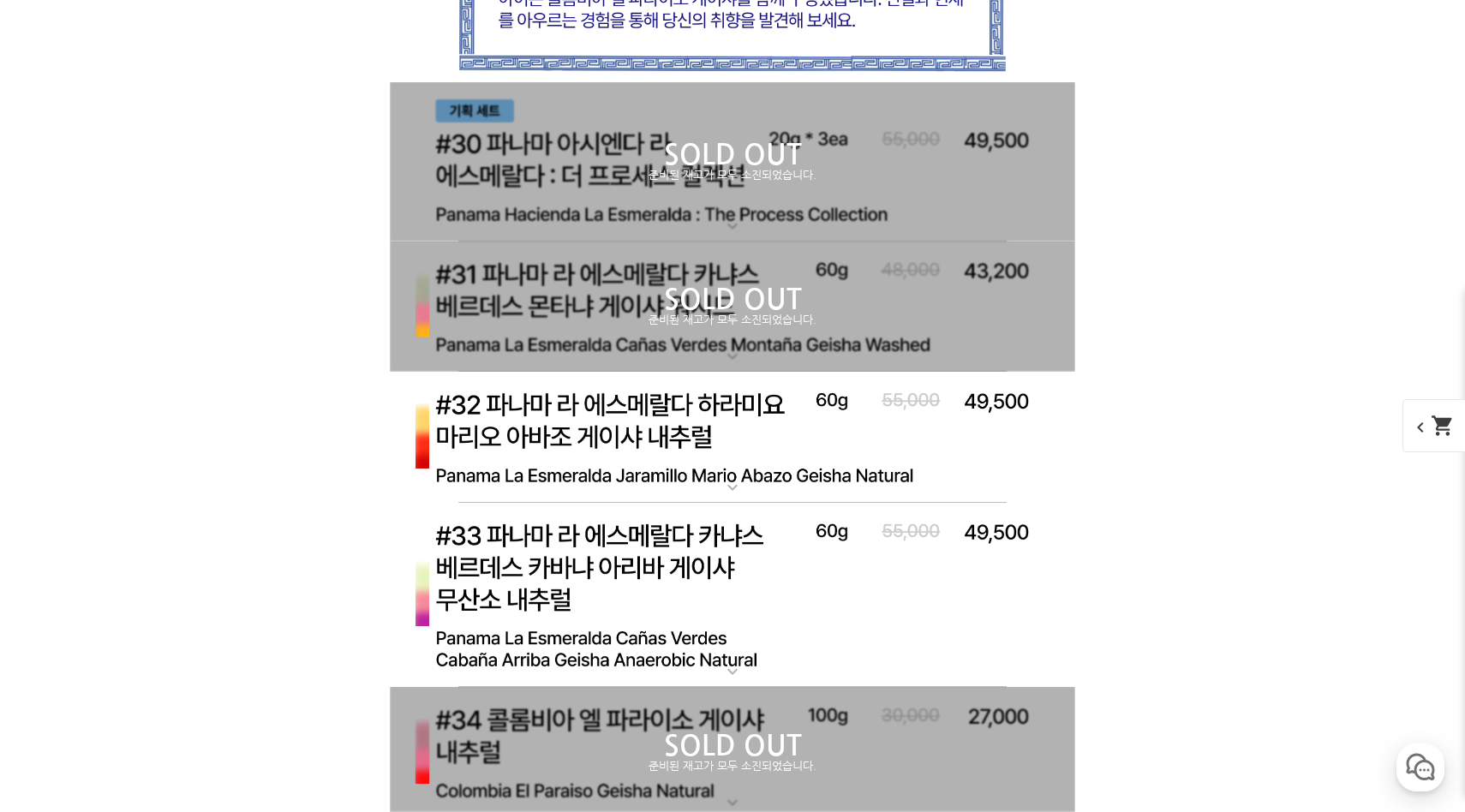 scroll, scrollTop: 12772, scrollLeft: 0, axis: vertical 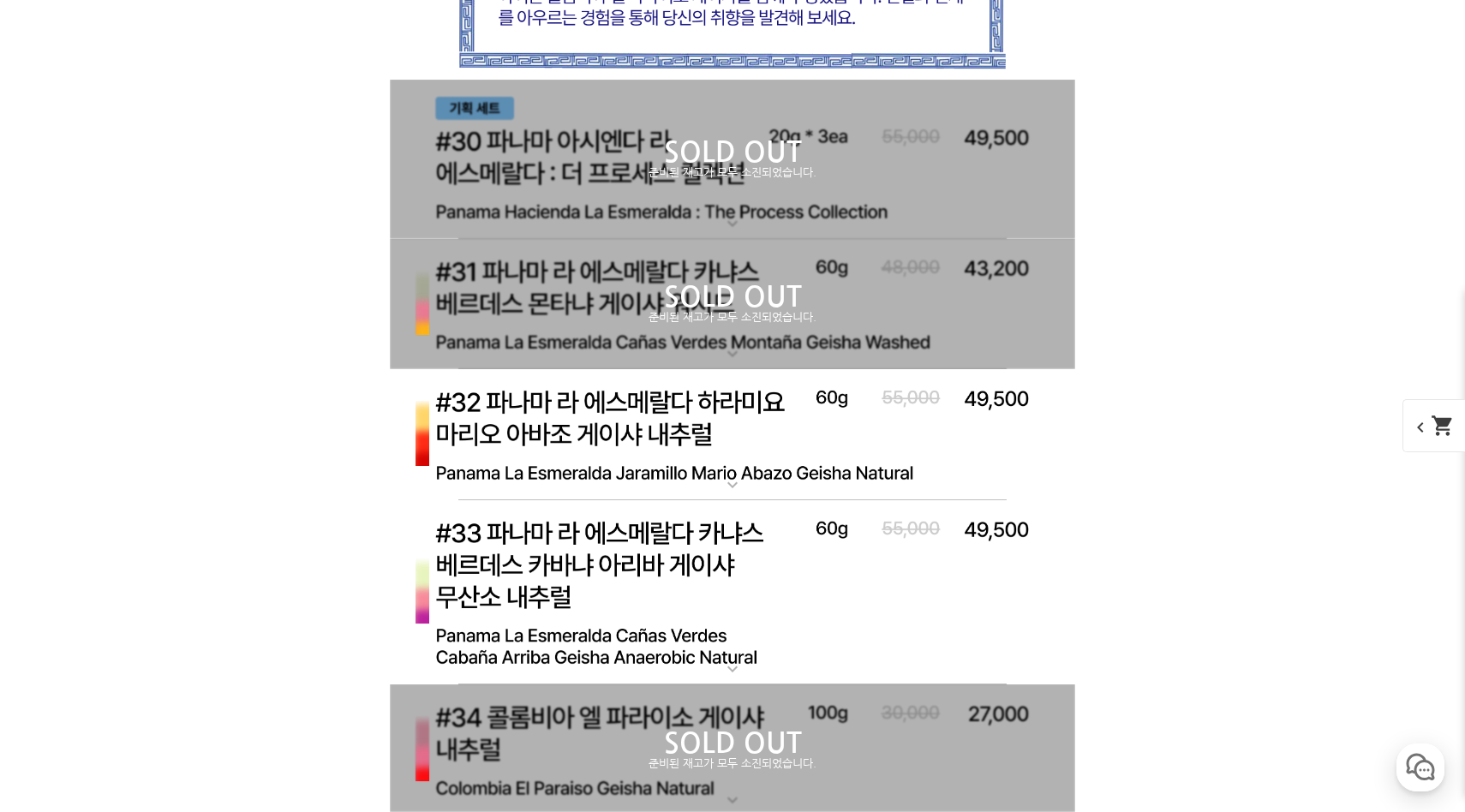 click at bounding box center [732, 435] 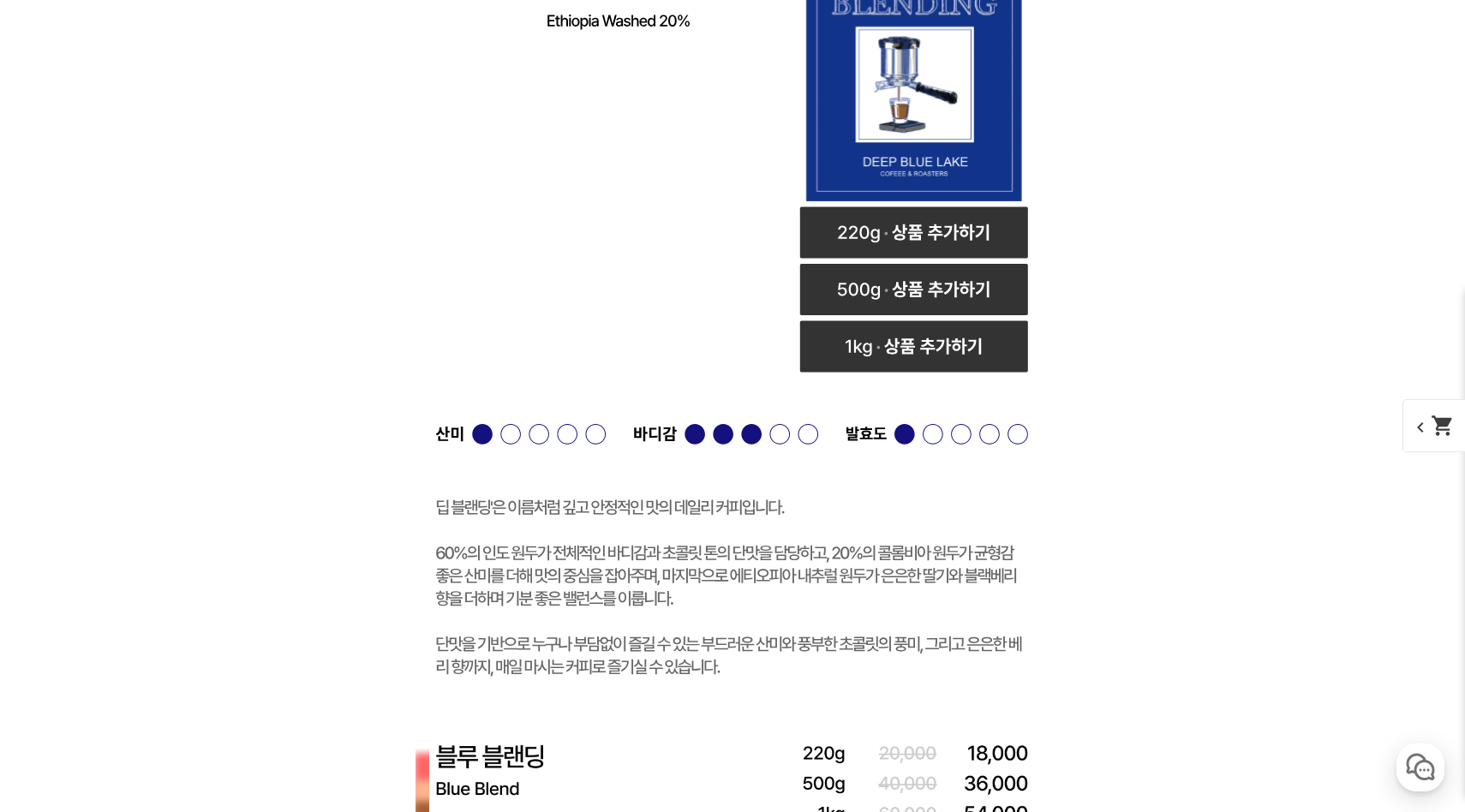 scroll, scrollTop: 6209, scrollLeft: 0, axis: vertical 